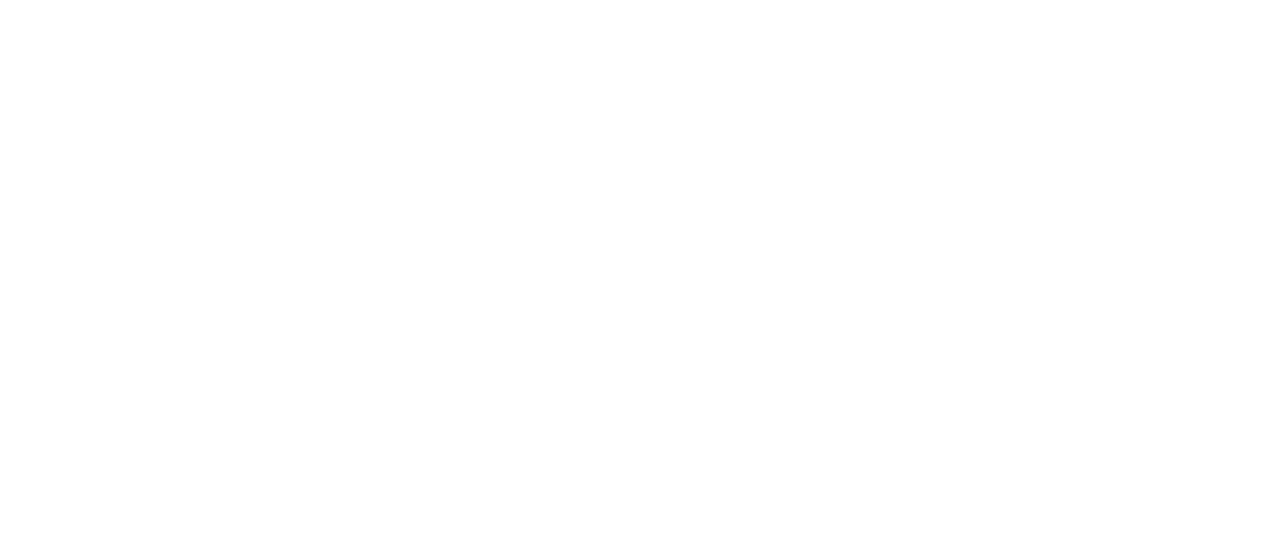 scroll, scrollTop: 0, scrollLeft: 0, axis: both 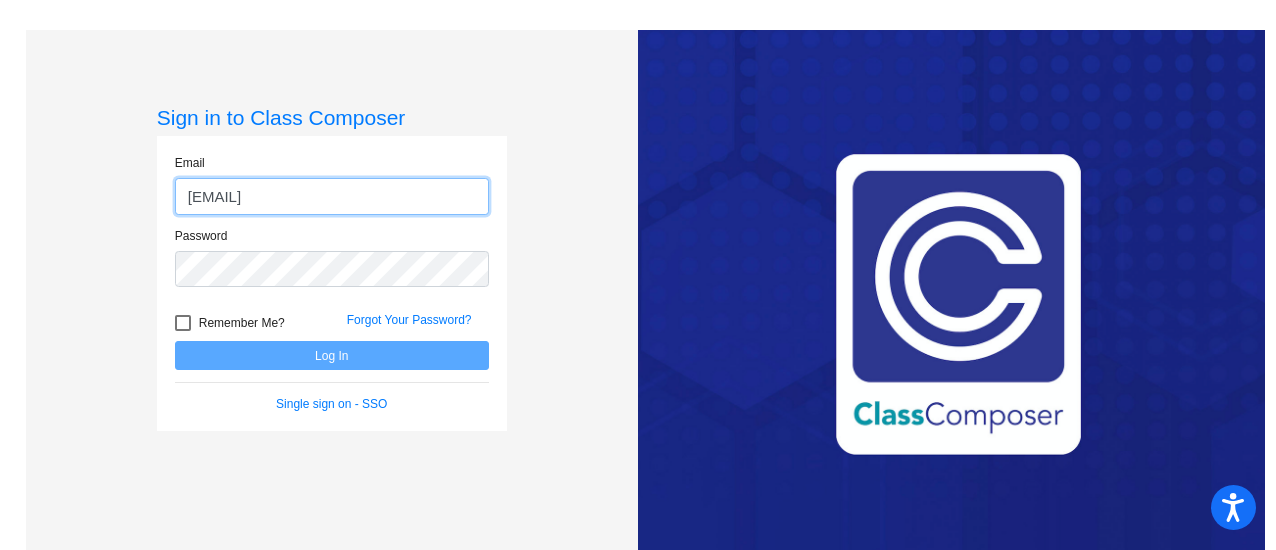 type on "[EMAIL]" 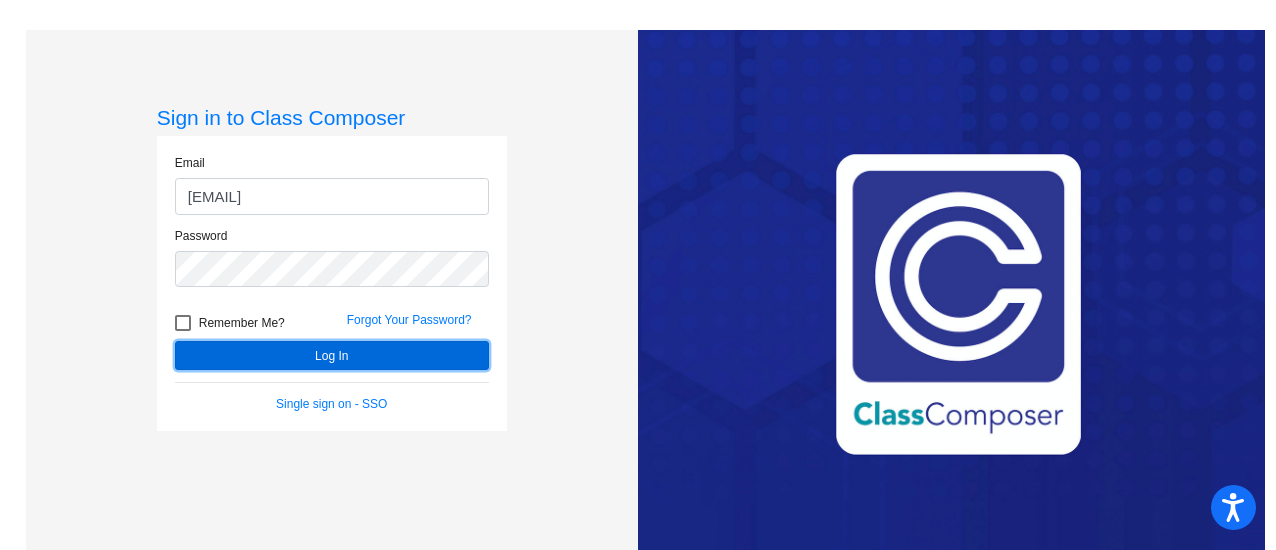 click on "Log In" 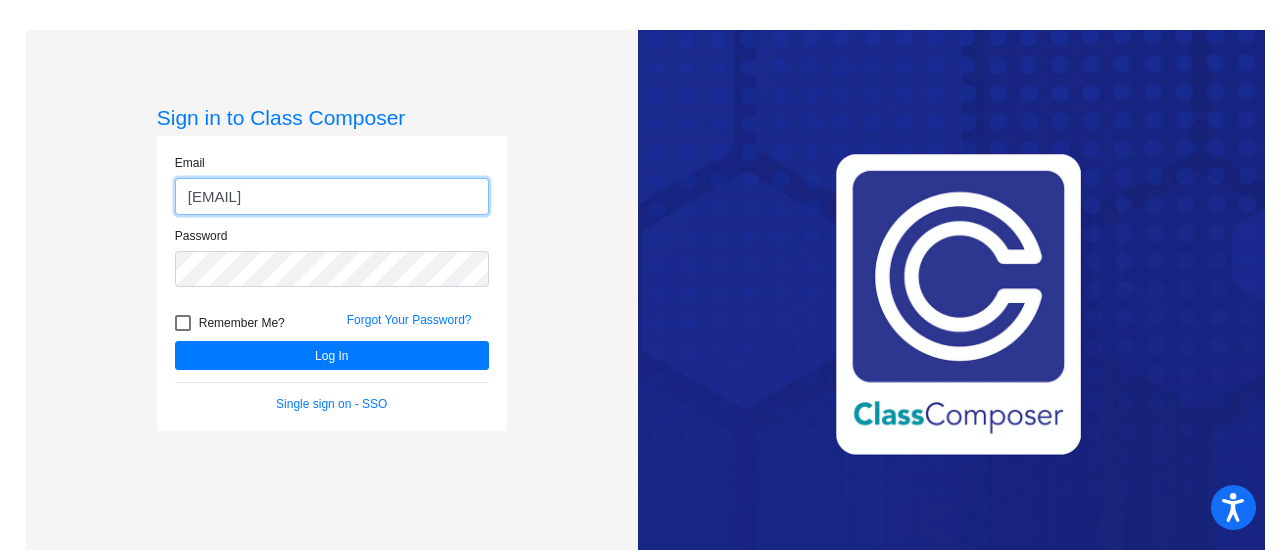 drag, startPoint x: 355, startPoint y: 194, endPoint x: -4, endPoint y: 166, distance: 360.09027 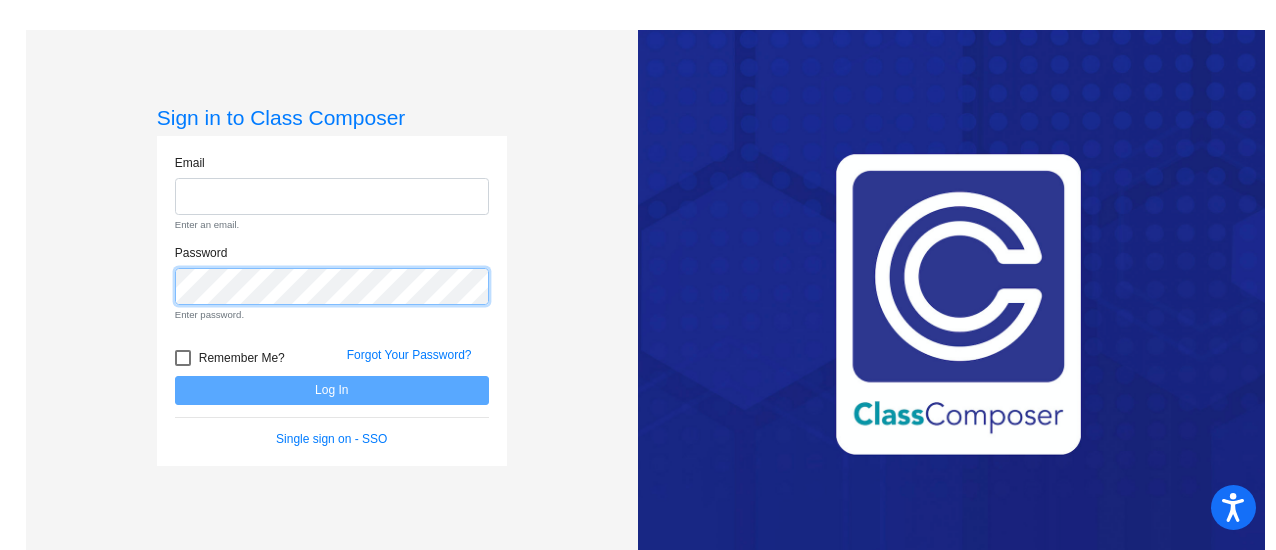 click on "Sign in to Class Composer Email Enter an email. Password Enter password.   Remember Me? Forgot Your Password?  Log In   Single sign on - SSO" 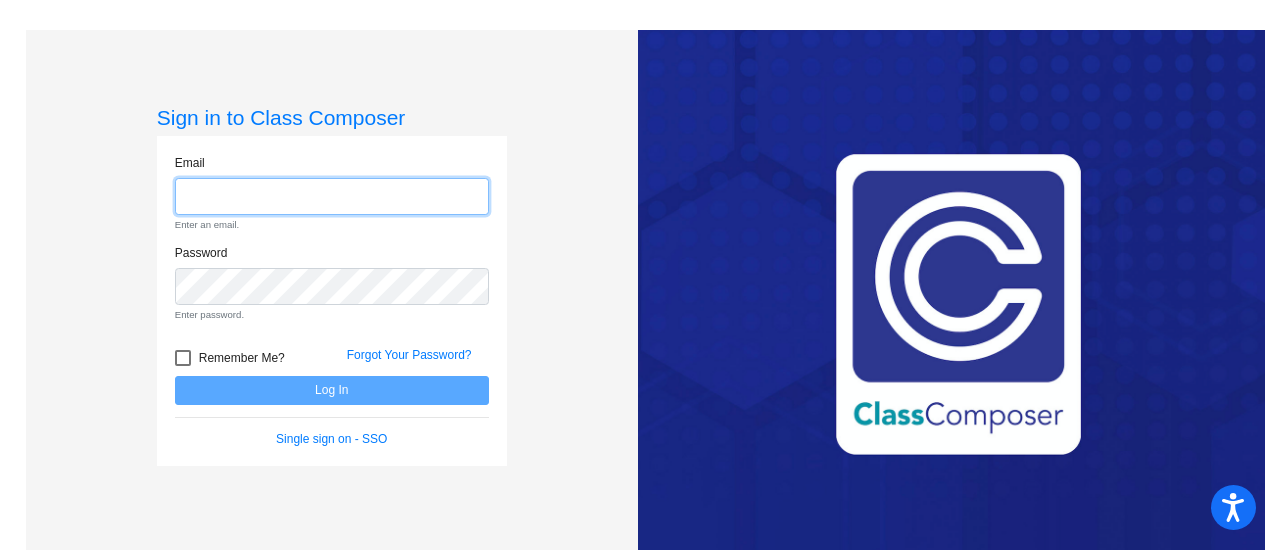click 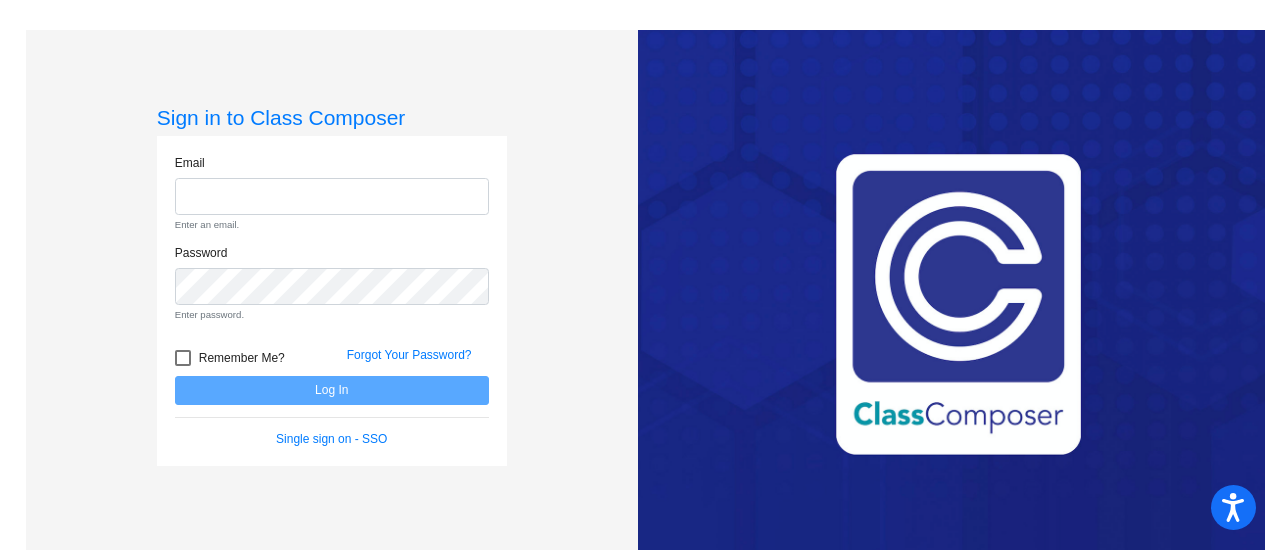 click on "Sign in to Class Composer Email Enter an email. Password Enter password.   Remember Me? Forgot Your Password?  Log In   Single sign on - SSO" 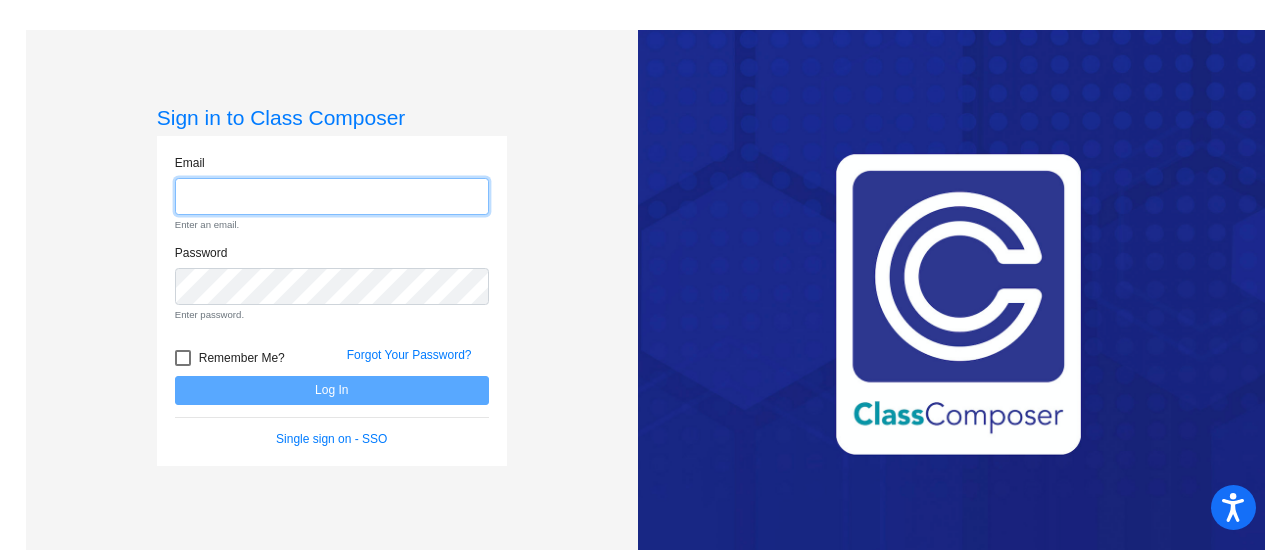 click 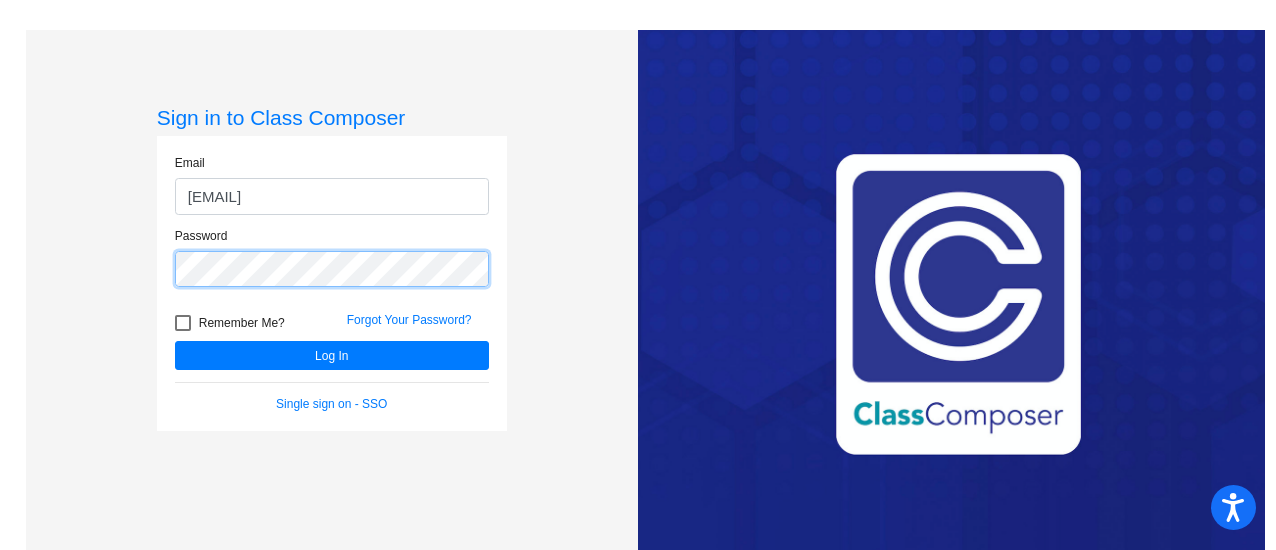 click on "Log In" 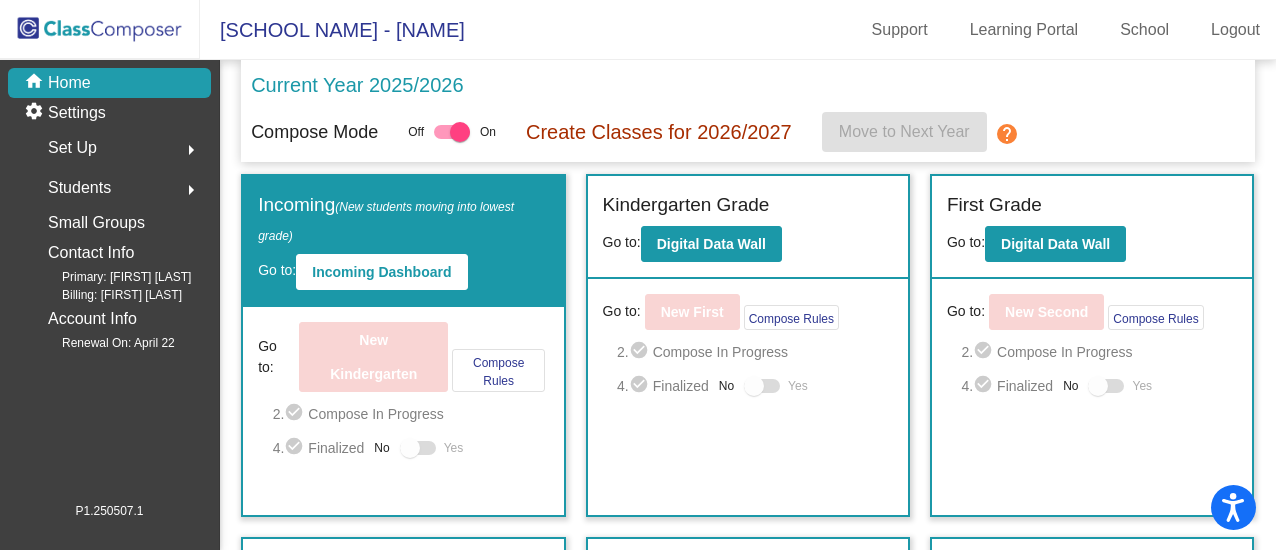 click at bounding box center [418, 448] 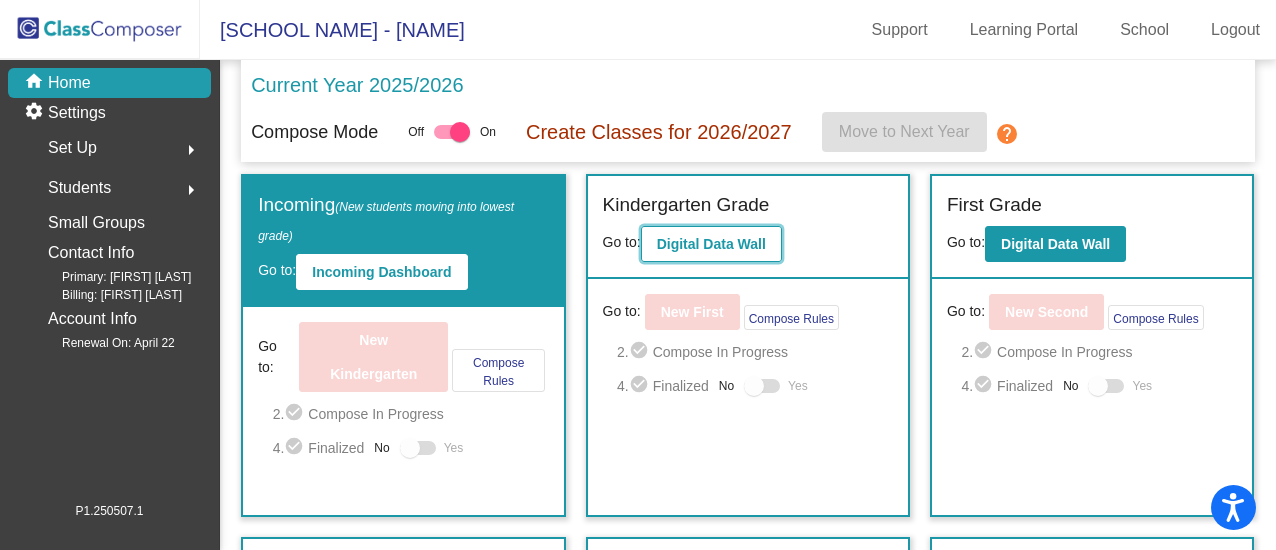 click on "Digital Data Wall" 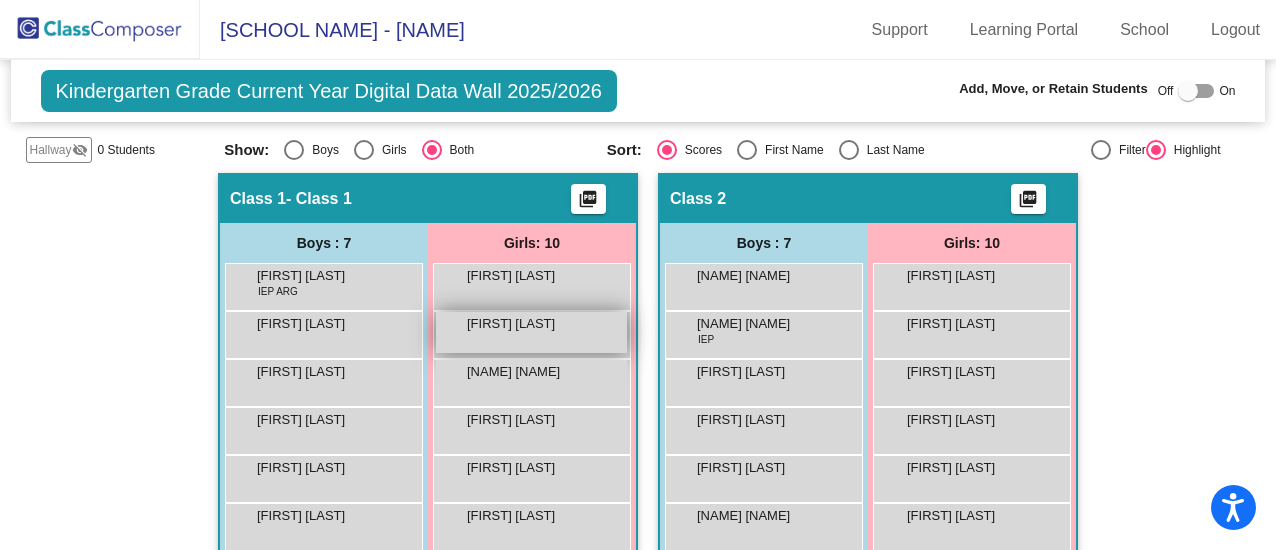 scroll, scrollTop: 300, scrollLeft: 0, axis: vertical 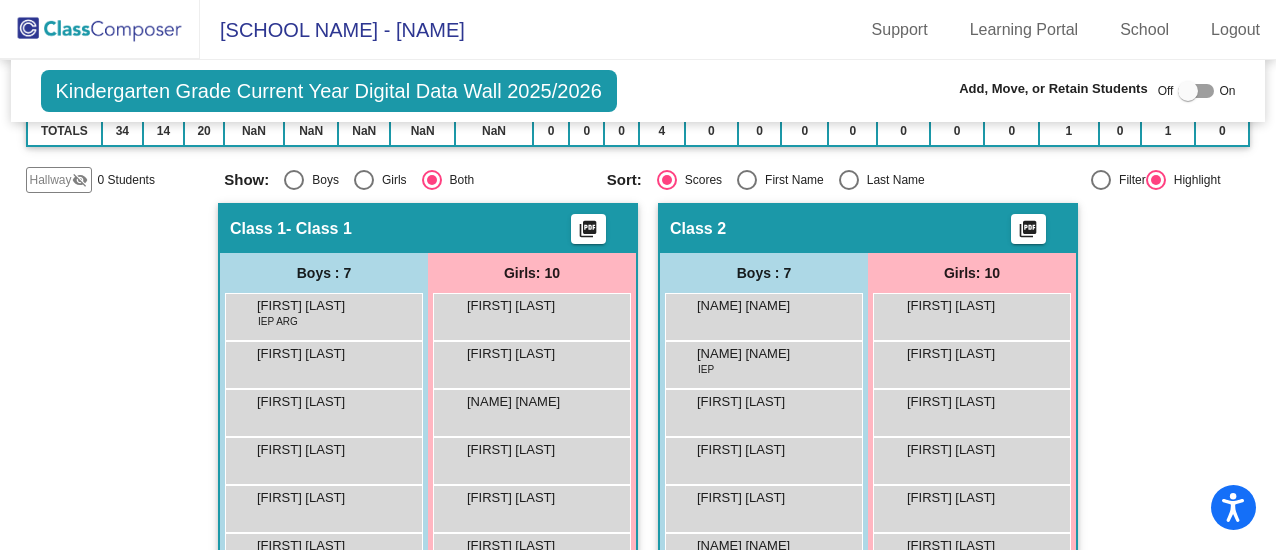 click at bounding box center (849, 180) 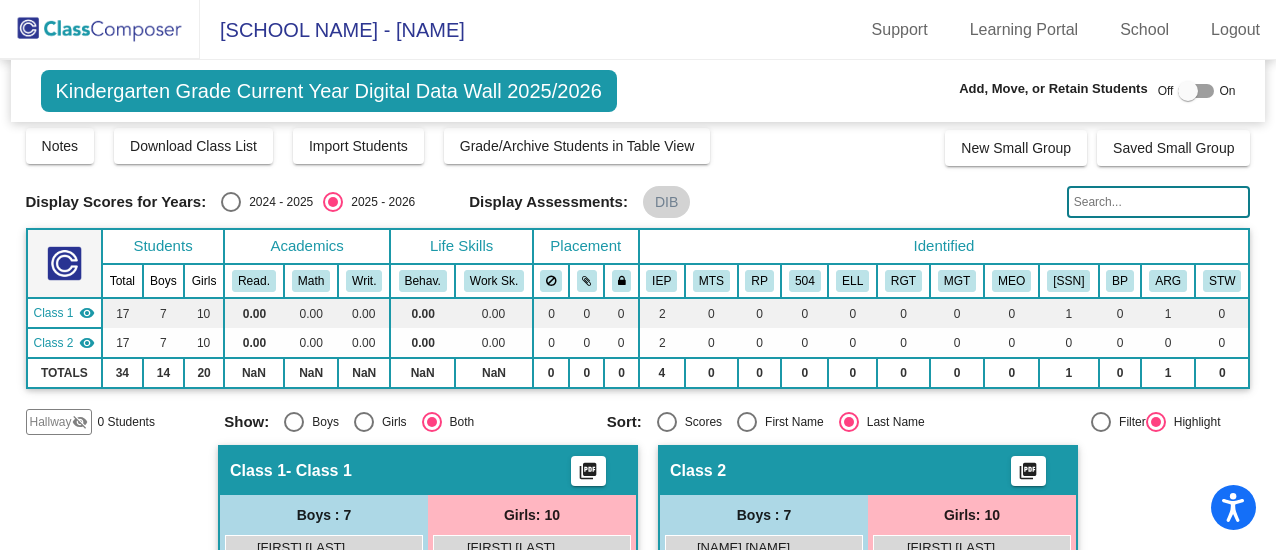 scroll, scrollTop: 0, scrollLeft: 0, axis: both 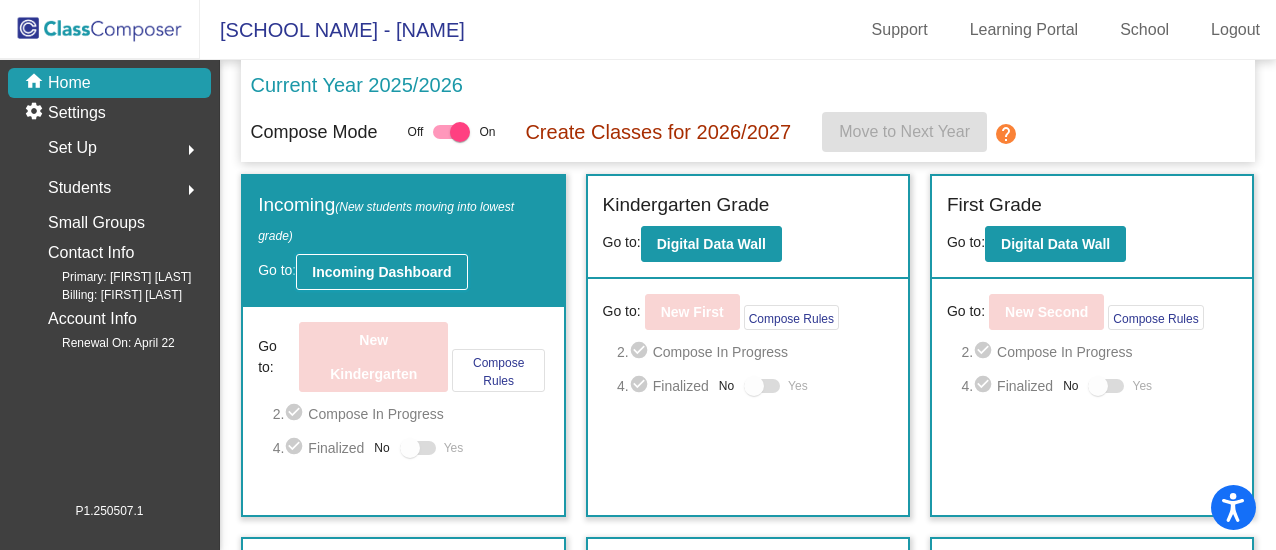 click on "Incoming Dashboard" 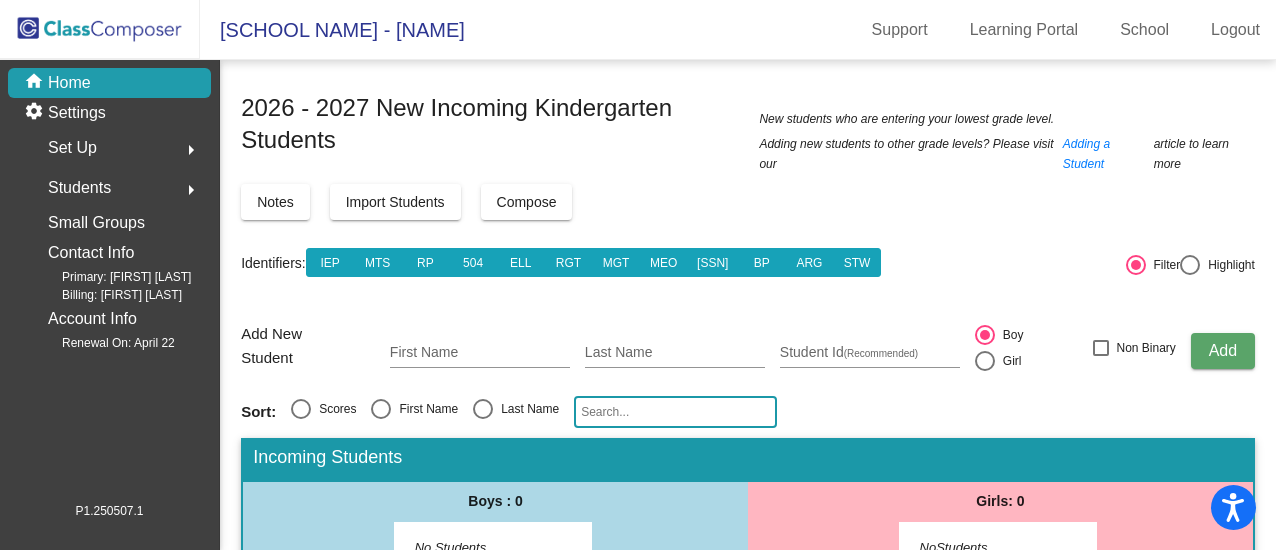 scroll, scrollTop: 0, scrollLeft: 0, axis: both 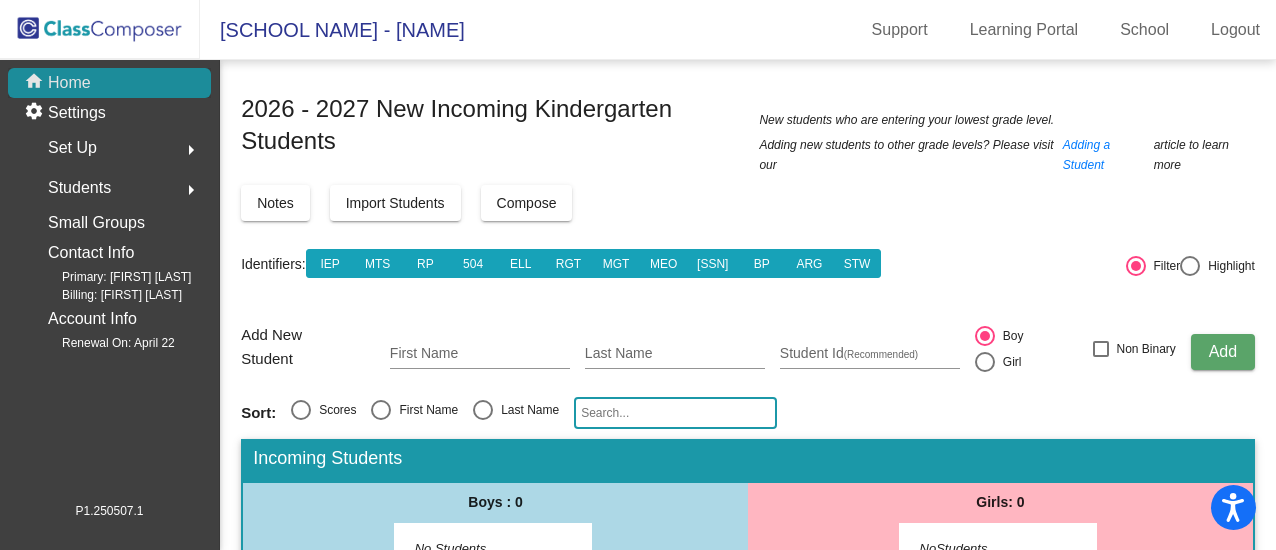 click on "home Home" 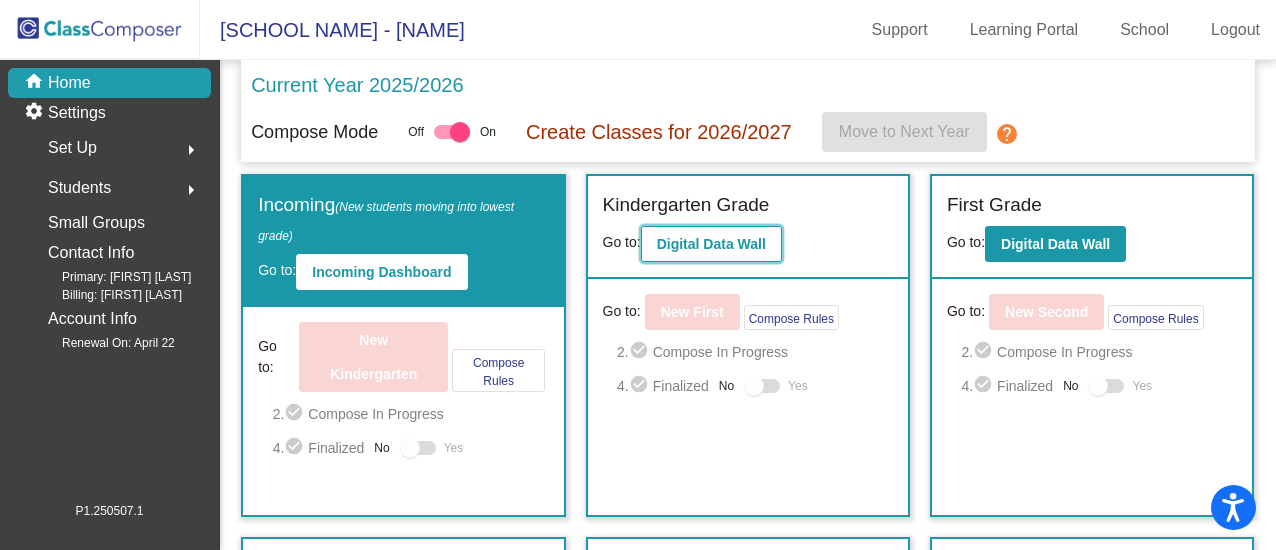 click on "Digital Data Wall" 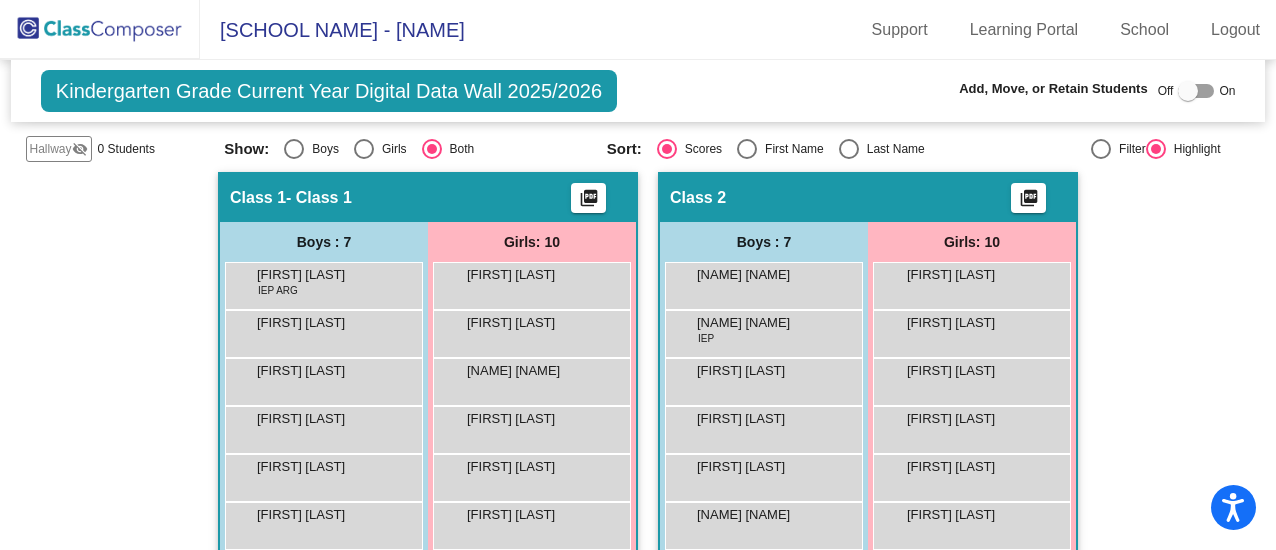 scroll, scrollTop: 300, scrollLeft: 0, axis: vertical 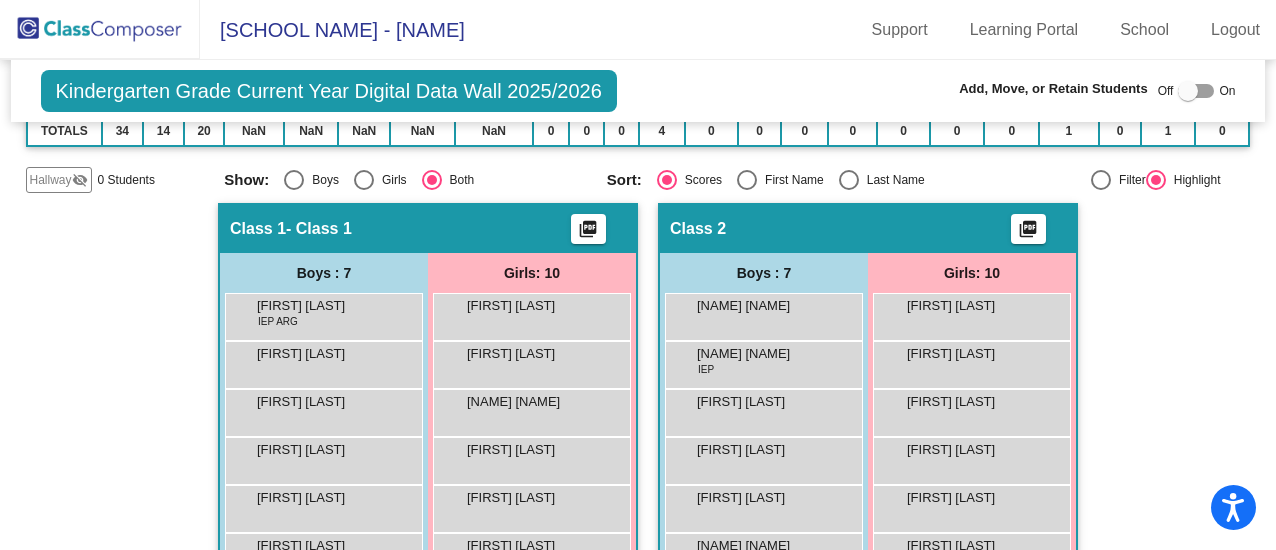 click at bounding box center [849, 180] 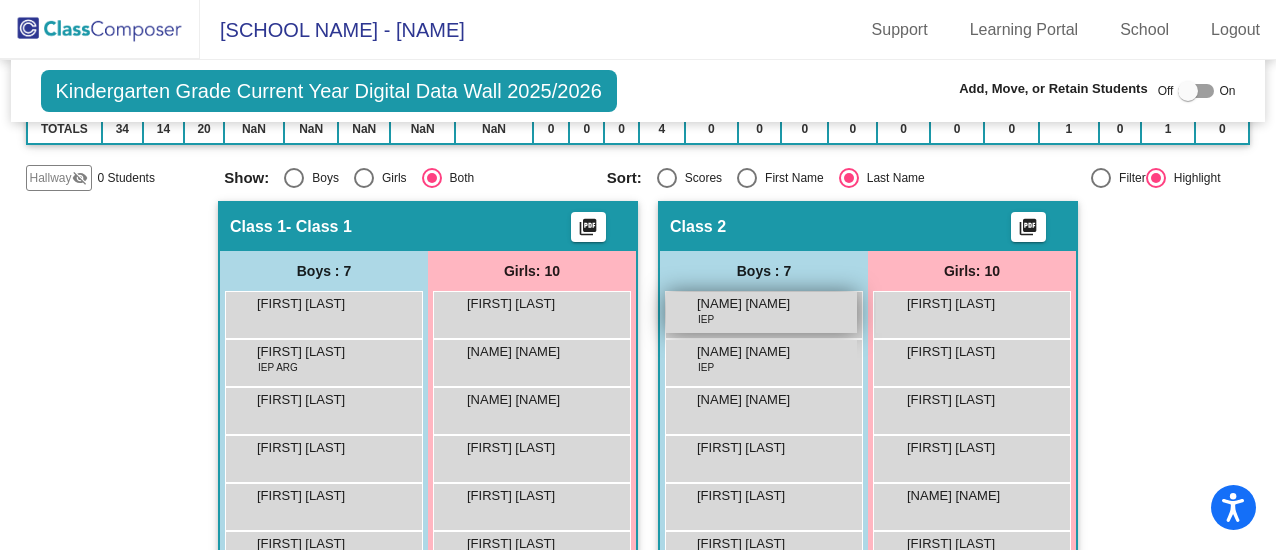scroll, scrollTop: 0, scrollLeft: 0, axis: both 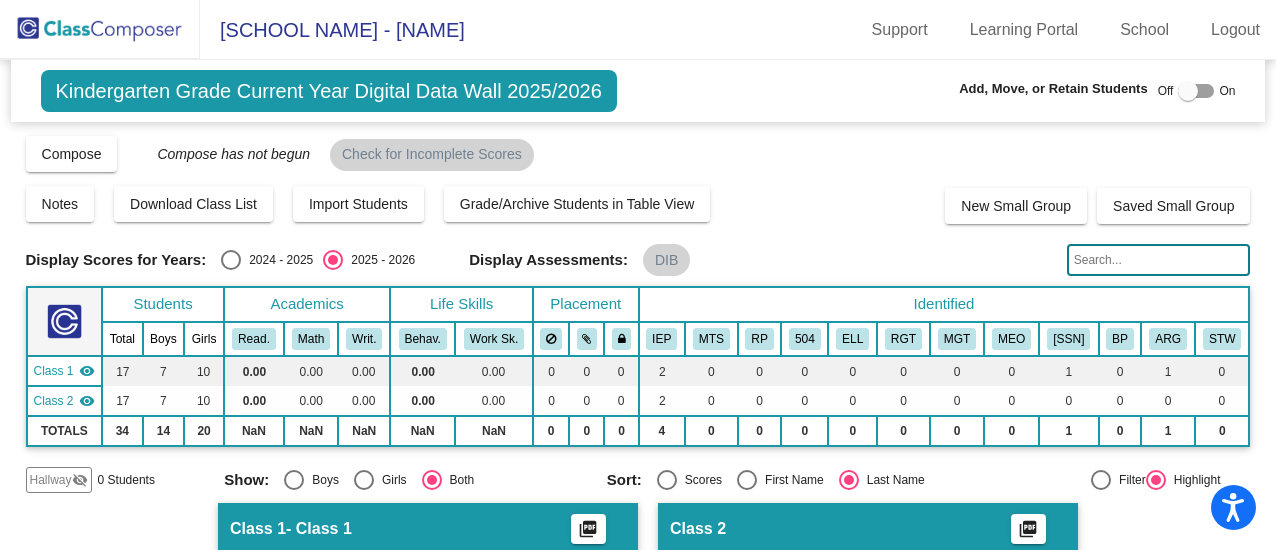 click on "Kindergarten Grade Current Year Digital Data Wall 2025/2026" 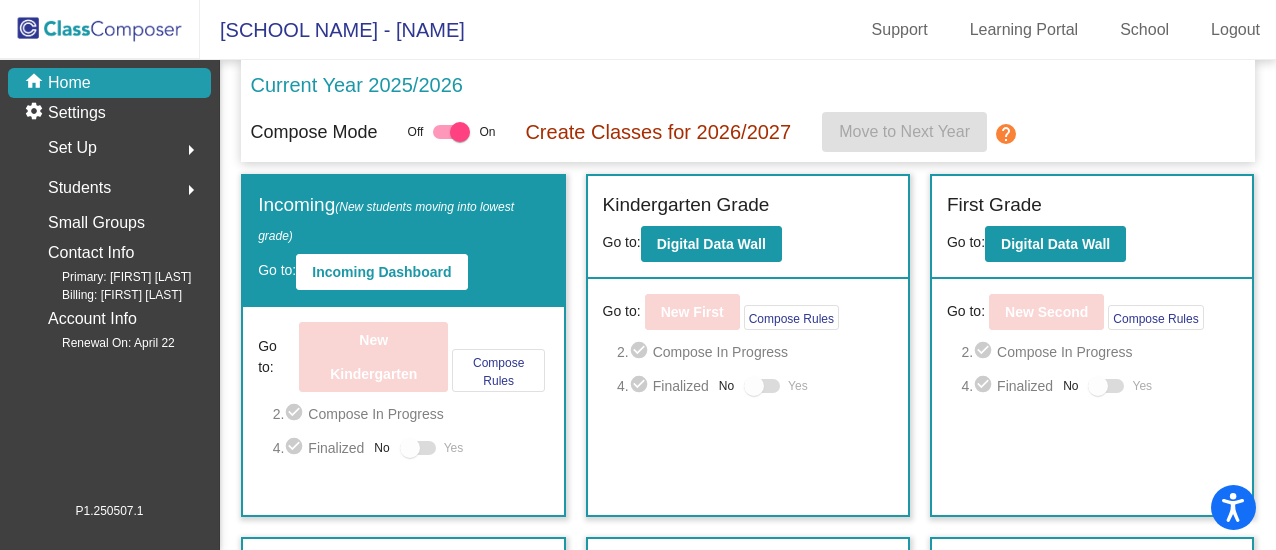 click on "Students" 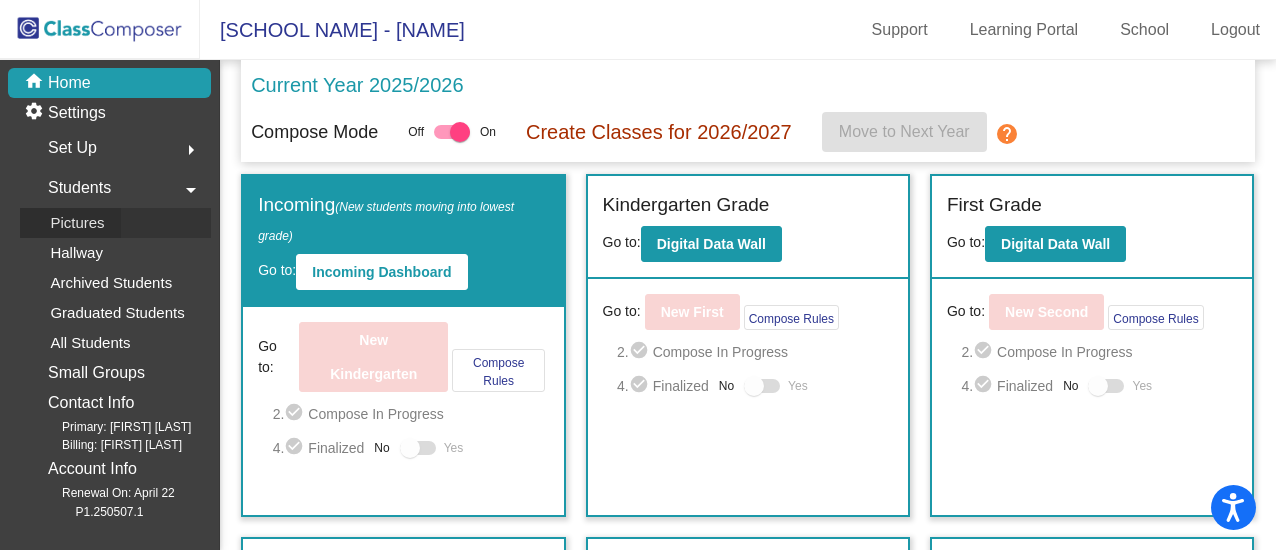 click on "Pictures" 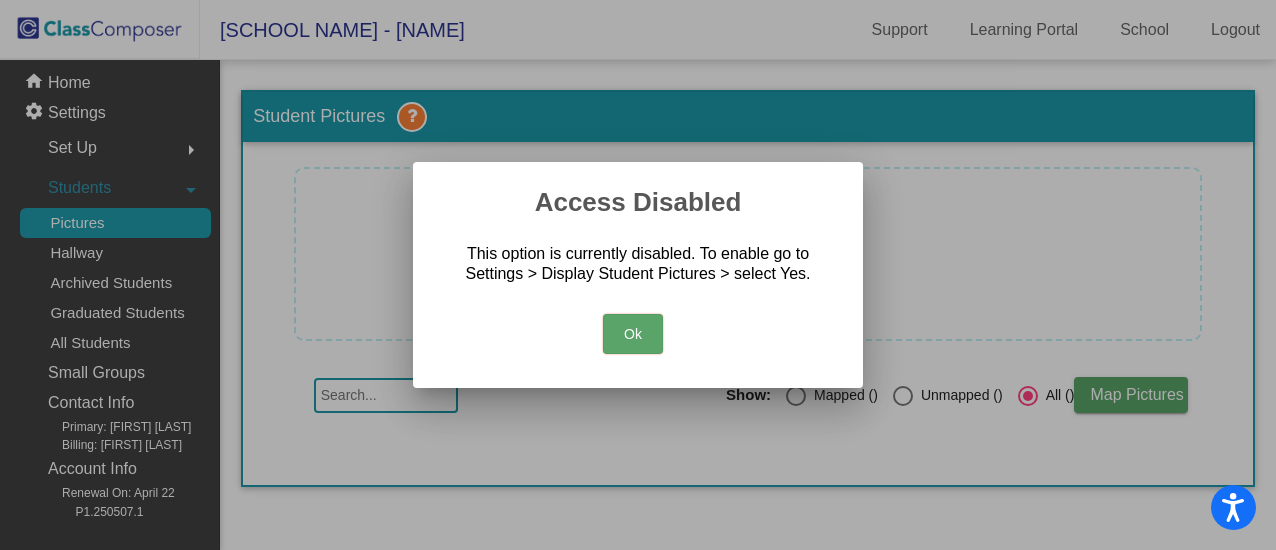 click on "Ok" at bounding box center (638, 329) 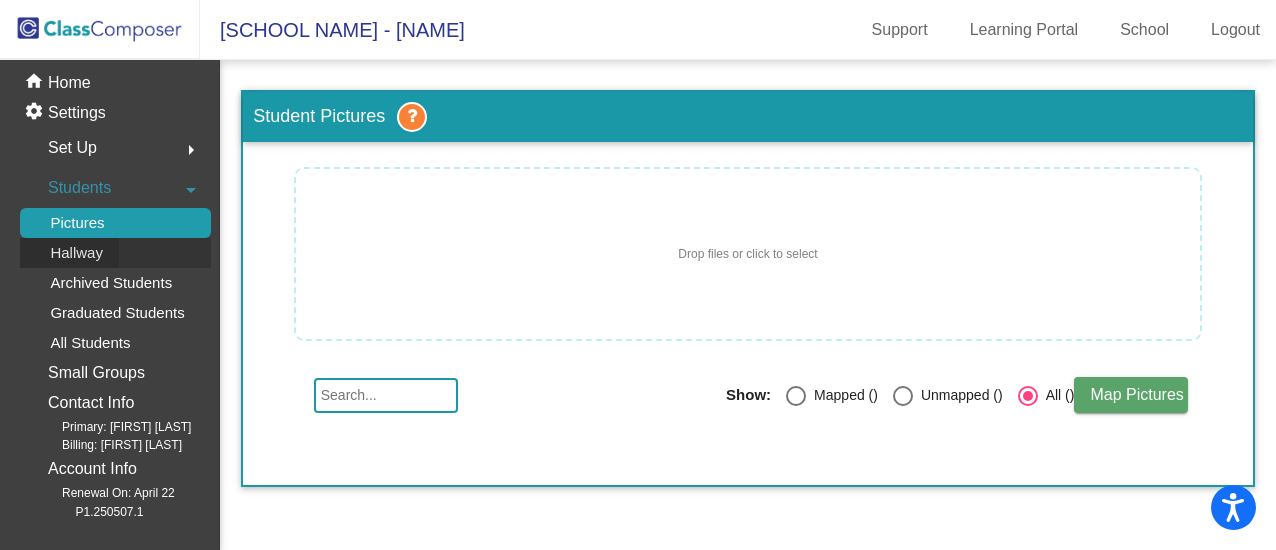 click on "Hallway" 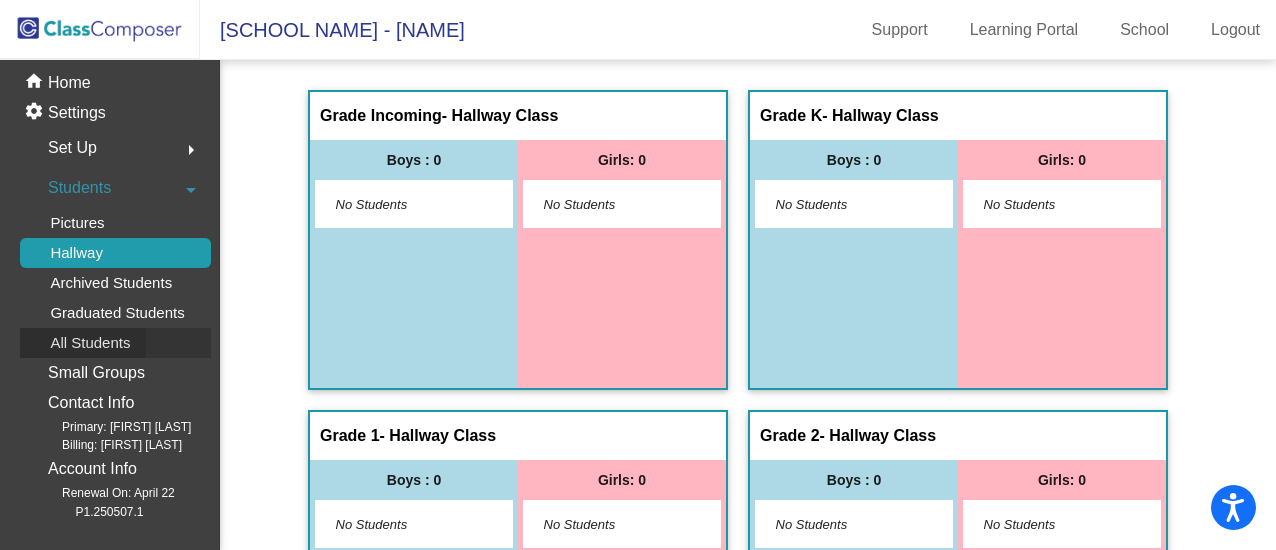 click on "All Students" 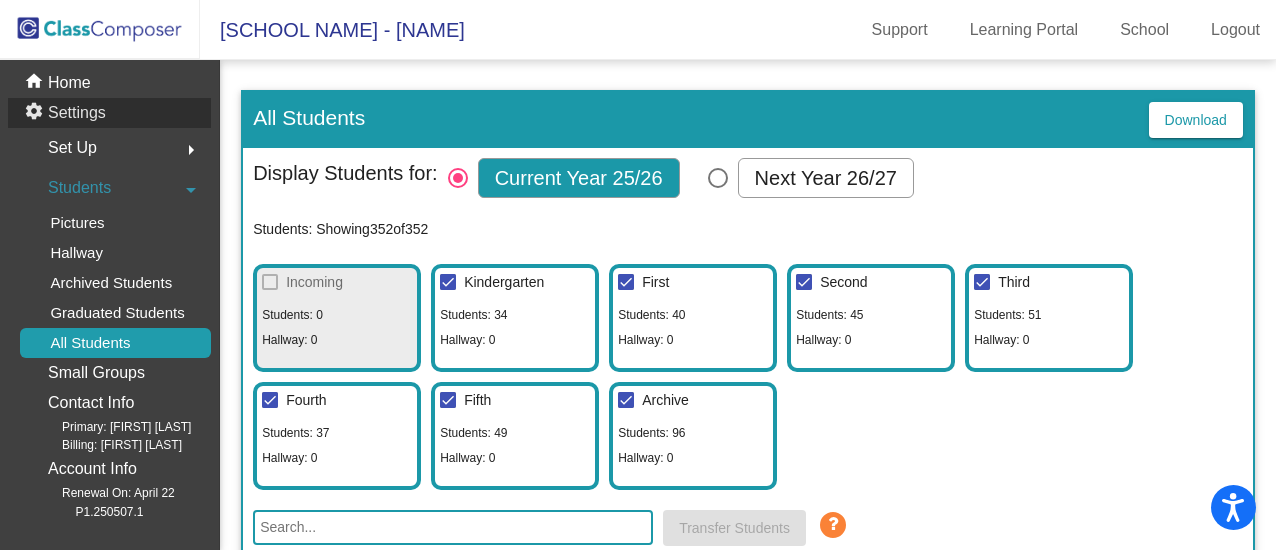 click on "settings Settings" 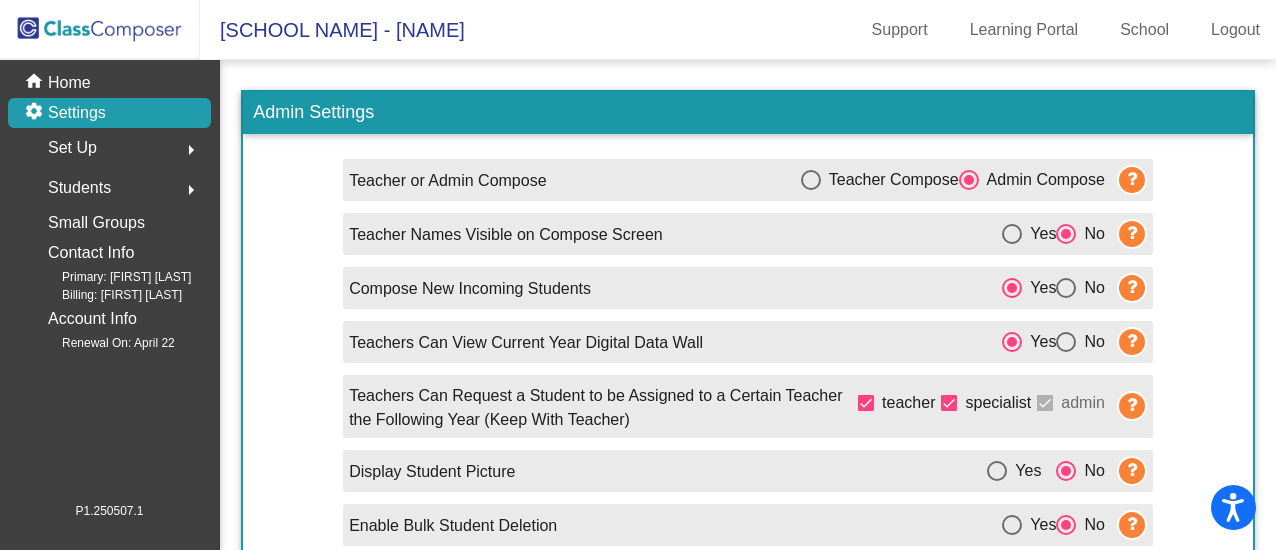 click on "Set Up  arrow_right" 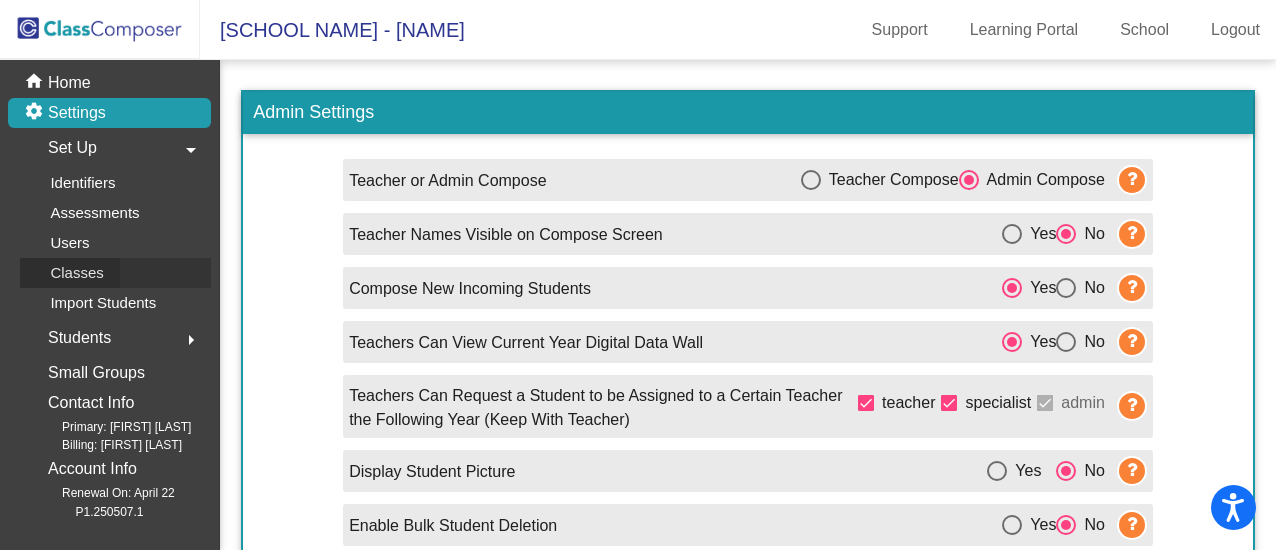 click on "Classes" 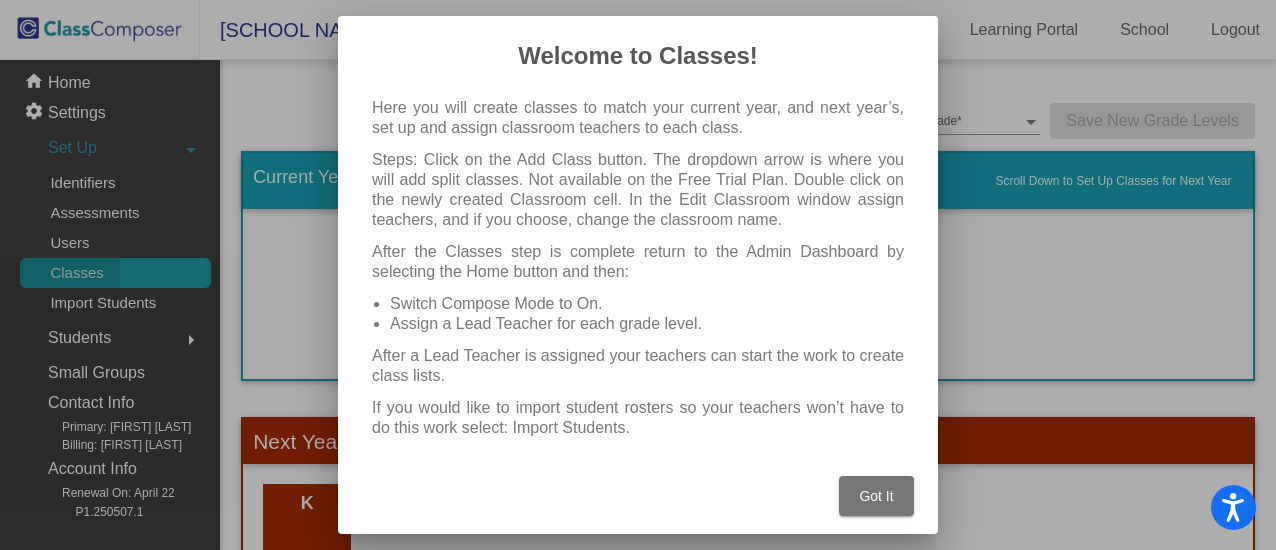 scroll, scrollTop: 66, scrollLeft: 0, axis: vertical 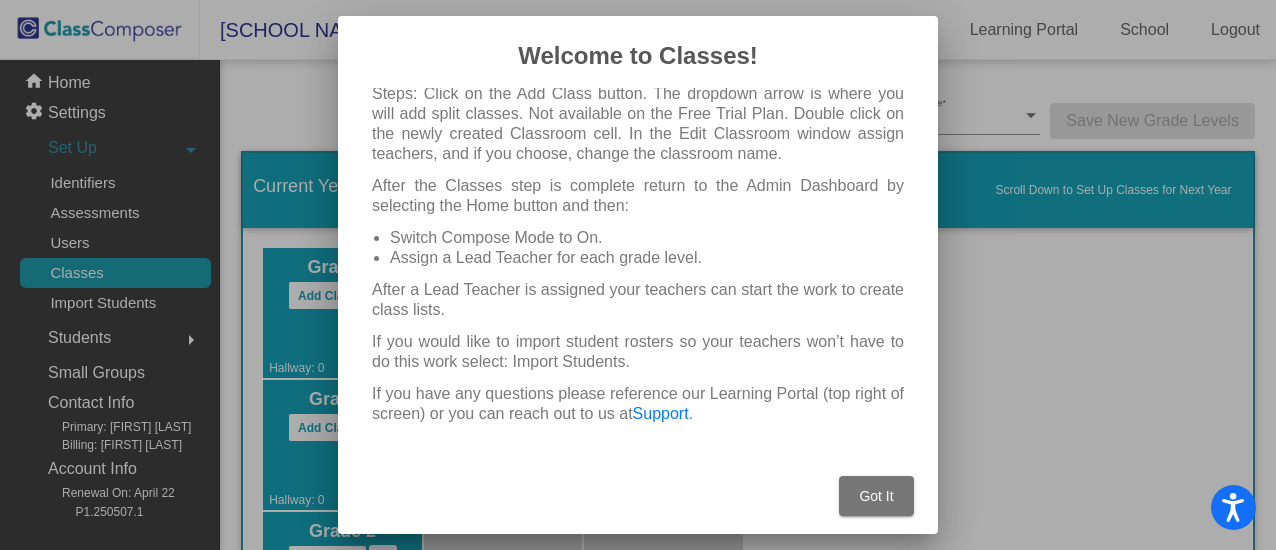 click on "Got It" at bounding box center (876, 496) 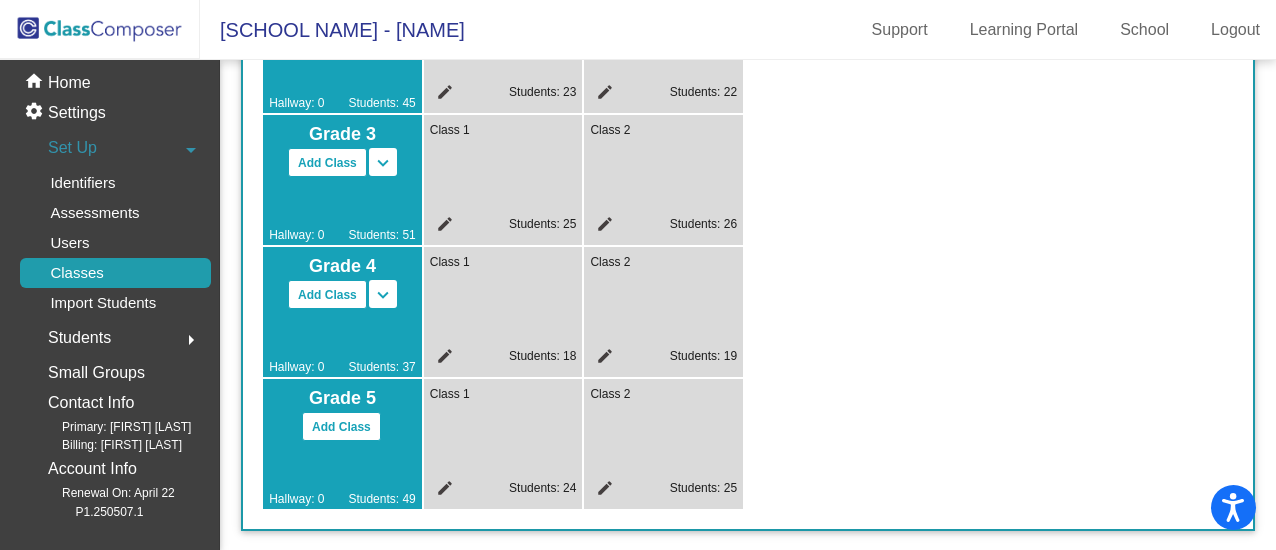 scroll, scrollTop: 500, scrollLeft: 0, axis: vertical 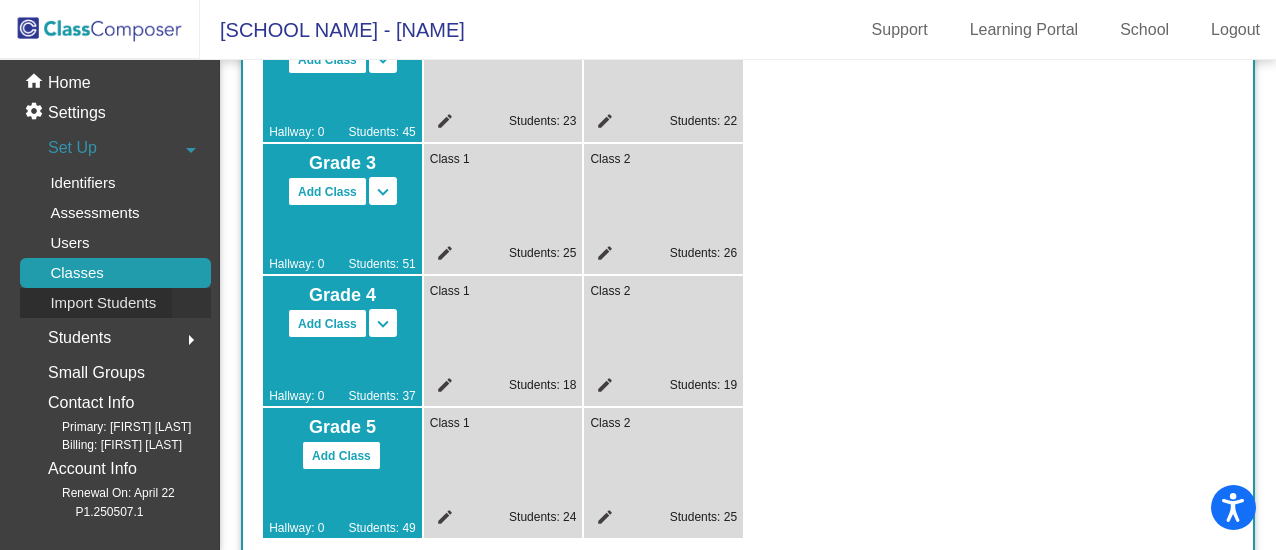 click on "Import Students" 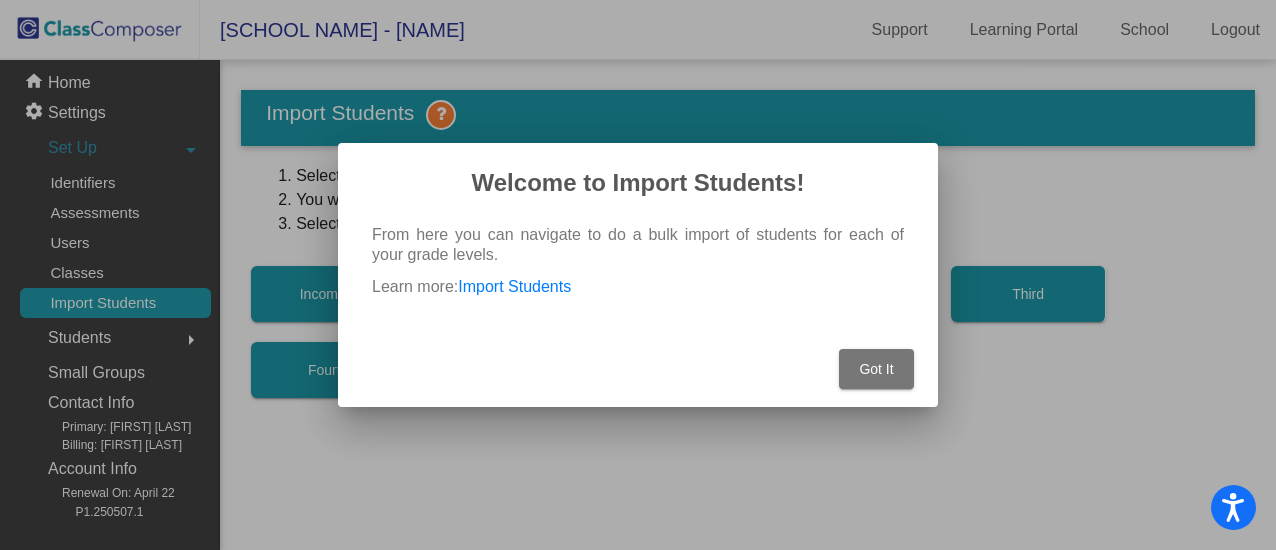 click on "Got It" at bounding box center [876, 369] 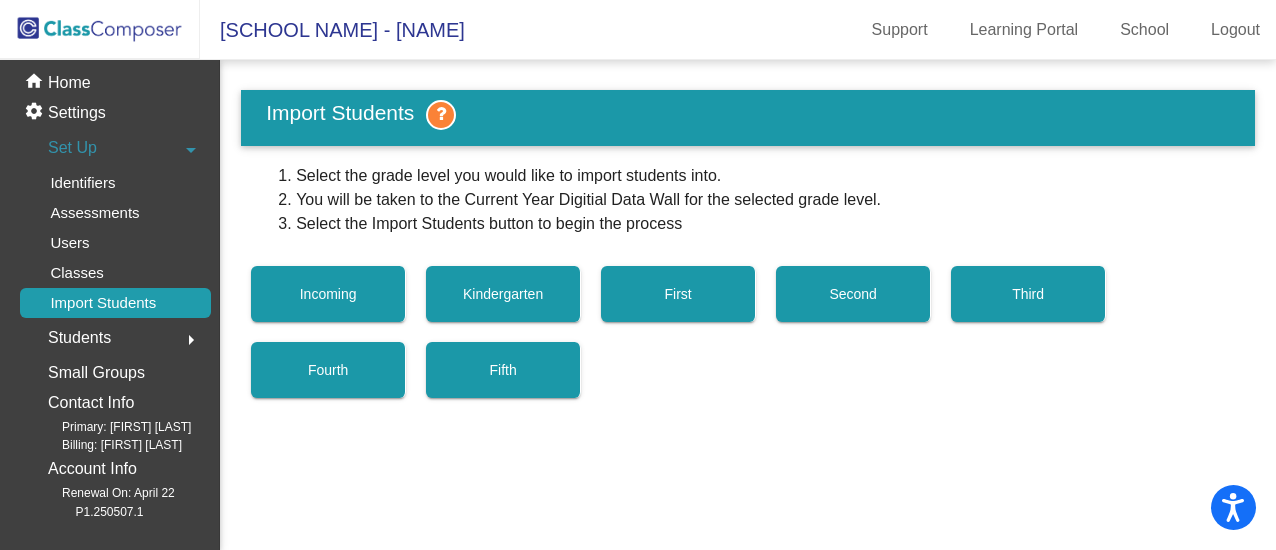 click on "Incoming" at bounding box center (328, 294) 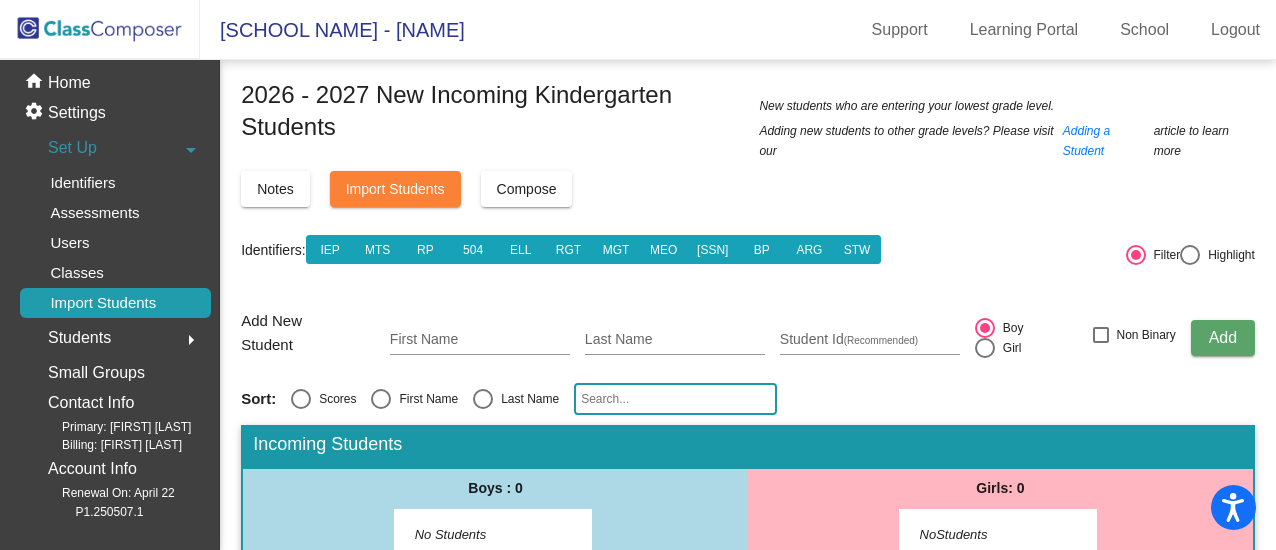 scroll, scrollTop: 9, scrollLeft: 0, axis: vertical 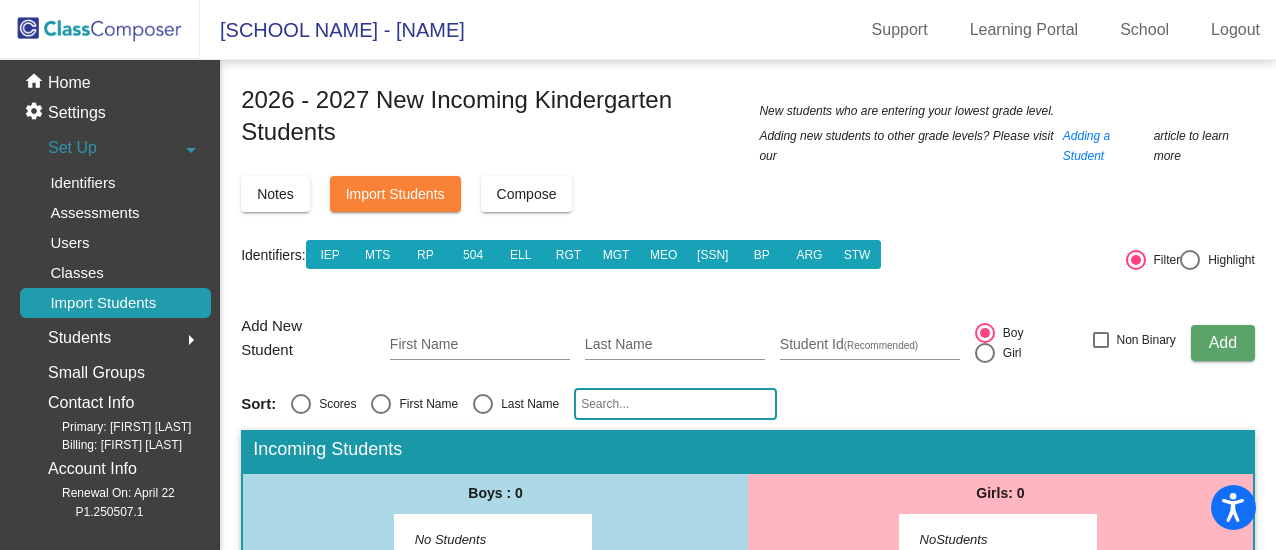 click on "Students" 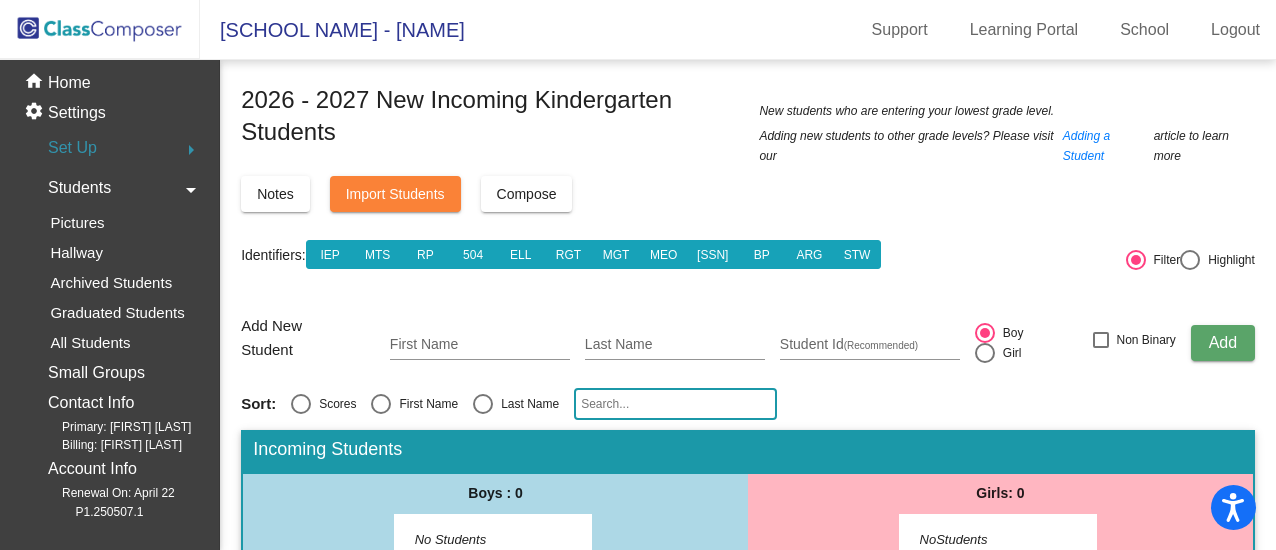 click on "Students" 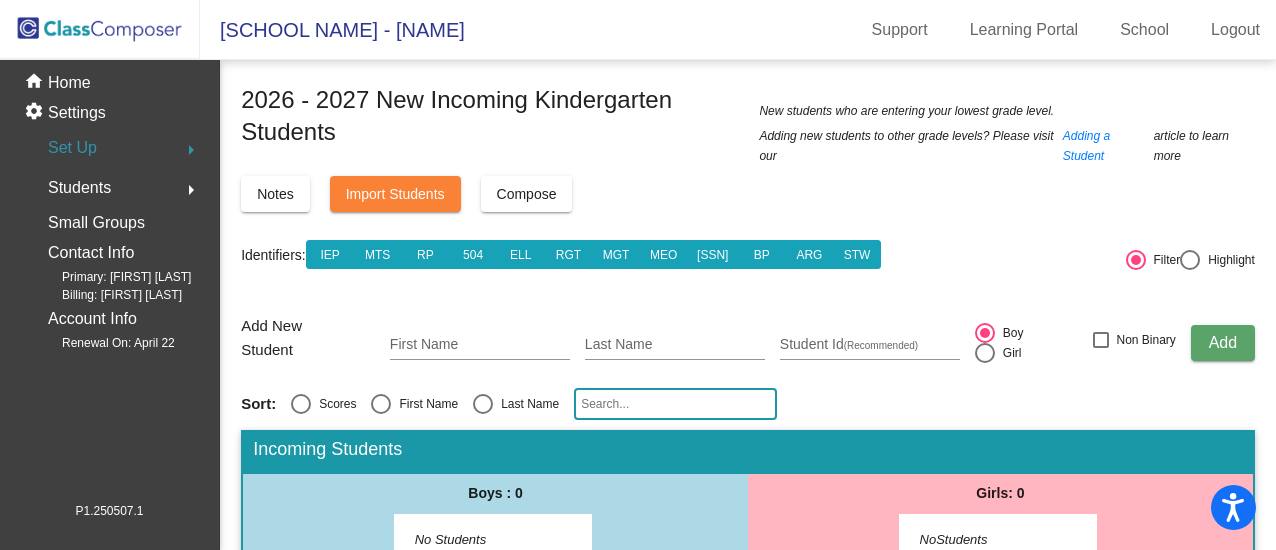 click on "arrow_right" 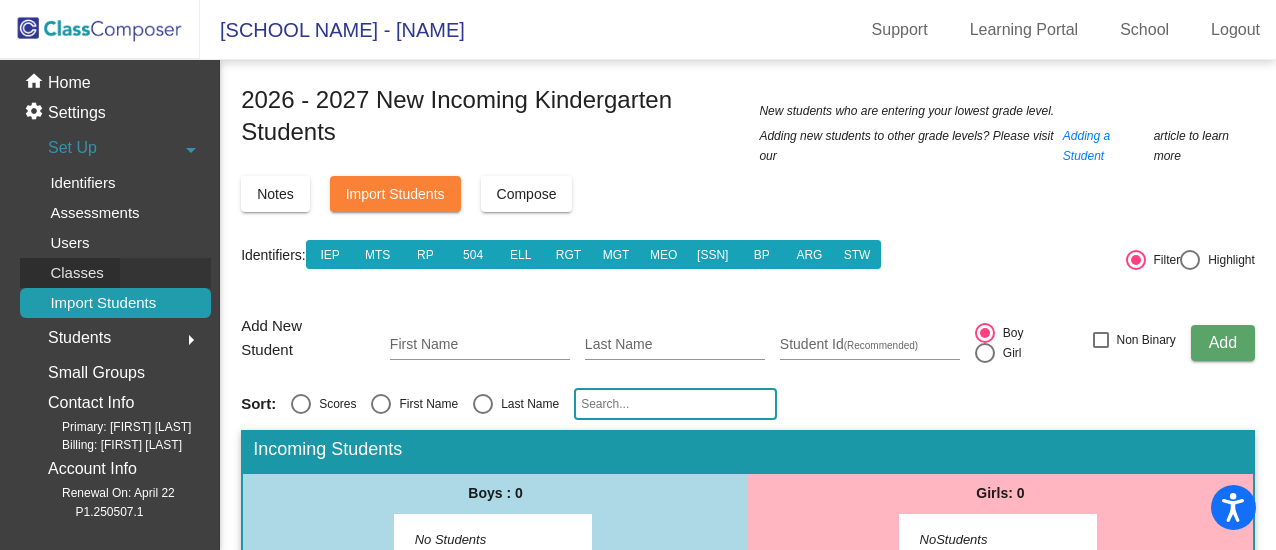 click on "Classes" 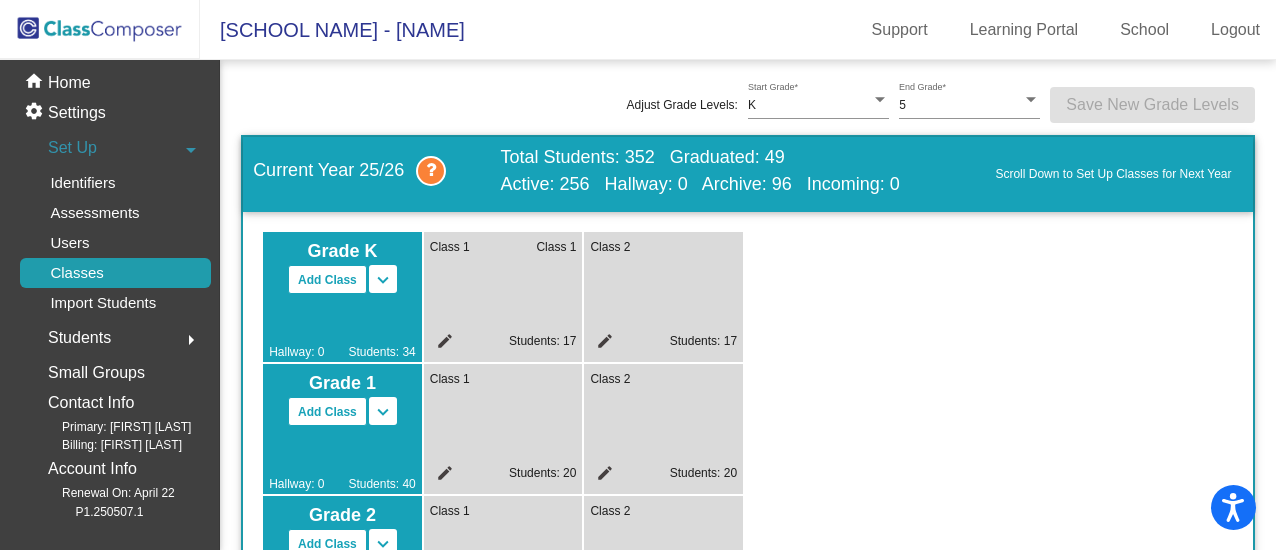 scroll, scrollTop: 0, scrollLeft: 0, axis: both 